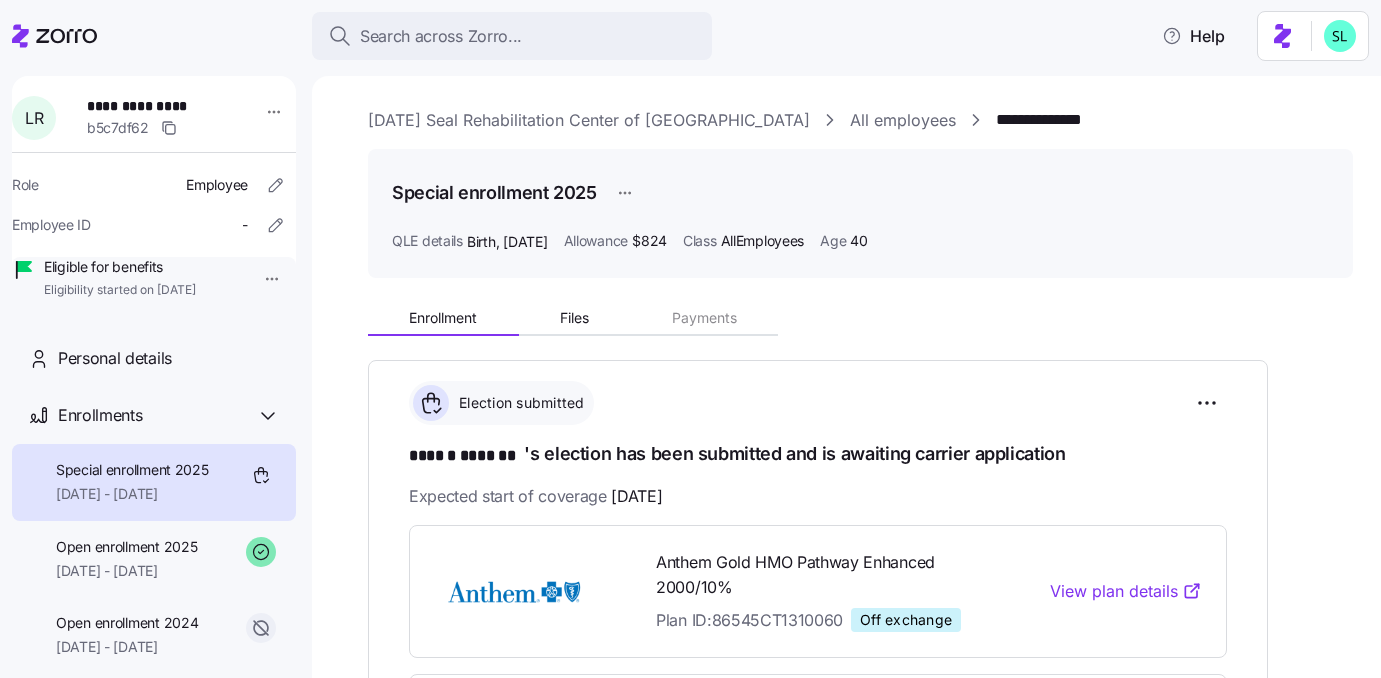 scroll, scrollTop: 0, scrollLeft: 0, axis: both 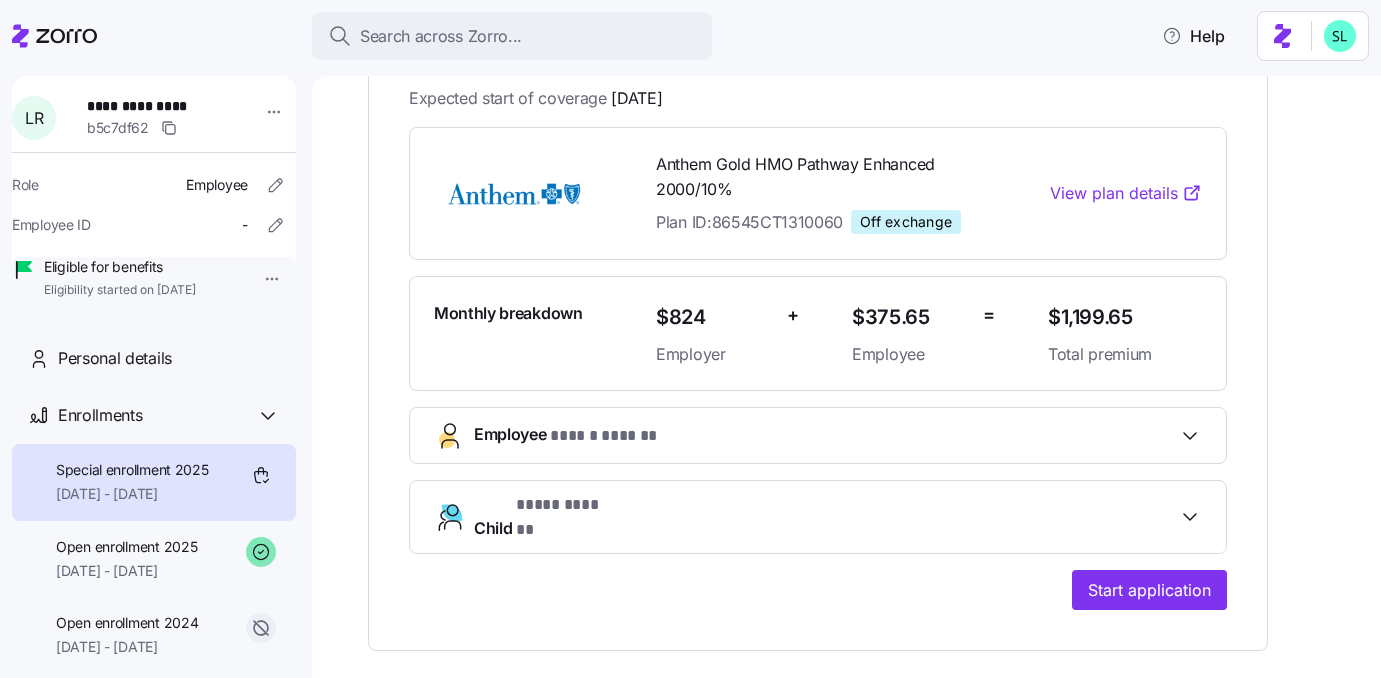 click on "**********" at bounding box center (818, 306) 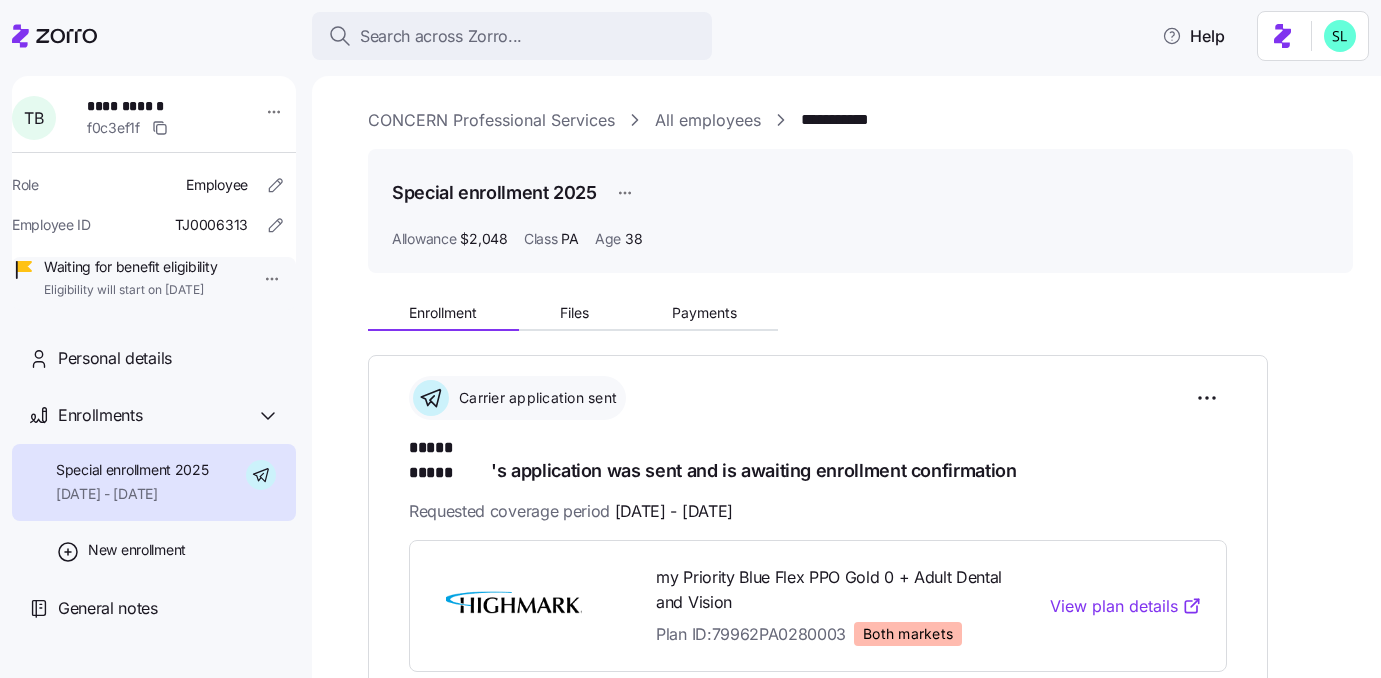 scroll, scrollTop: 0, scrollLeft: 0, axis: both 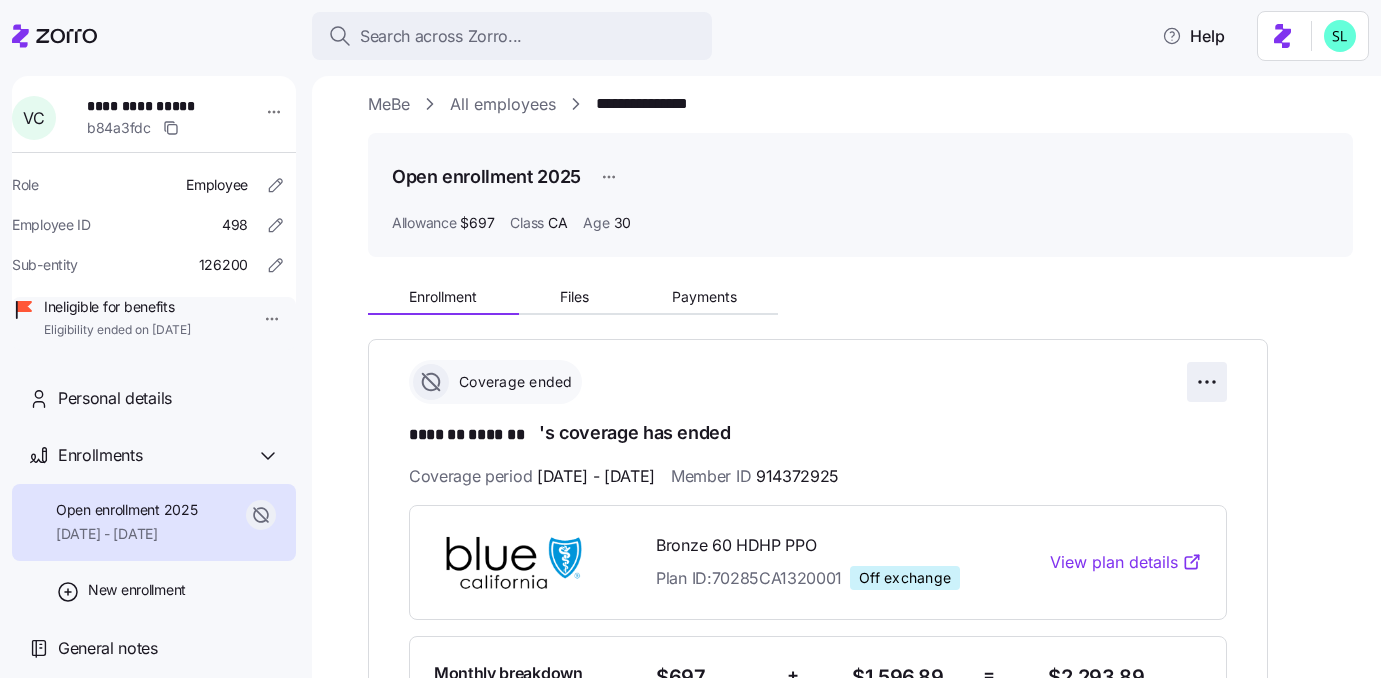 click on "**********" at bounding box center [690, 333] 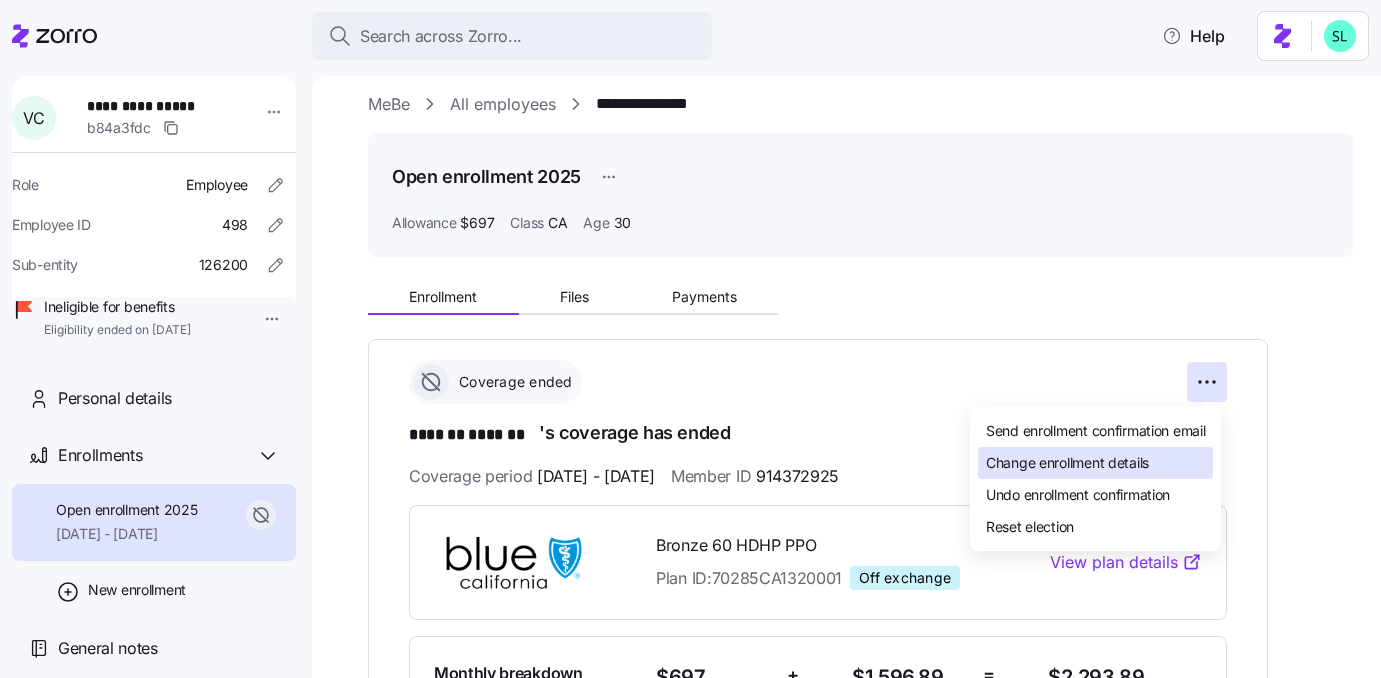 click on "Change enrollment details" at bounding box center (1067, 463) 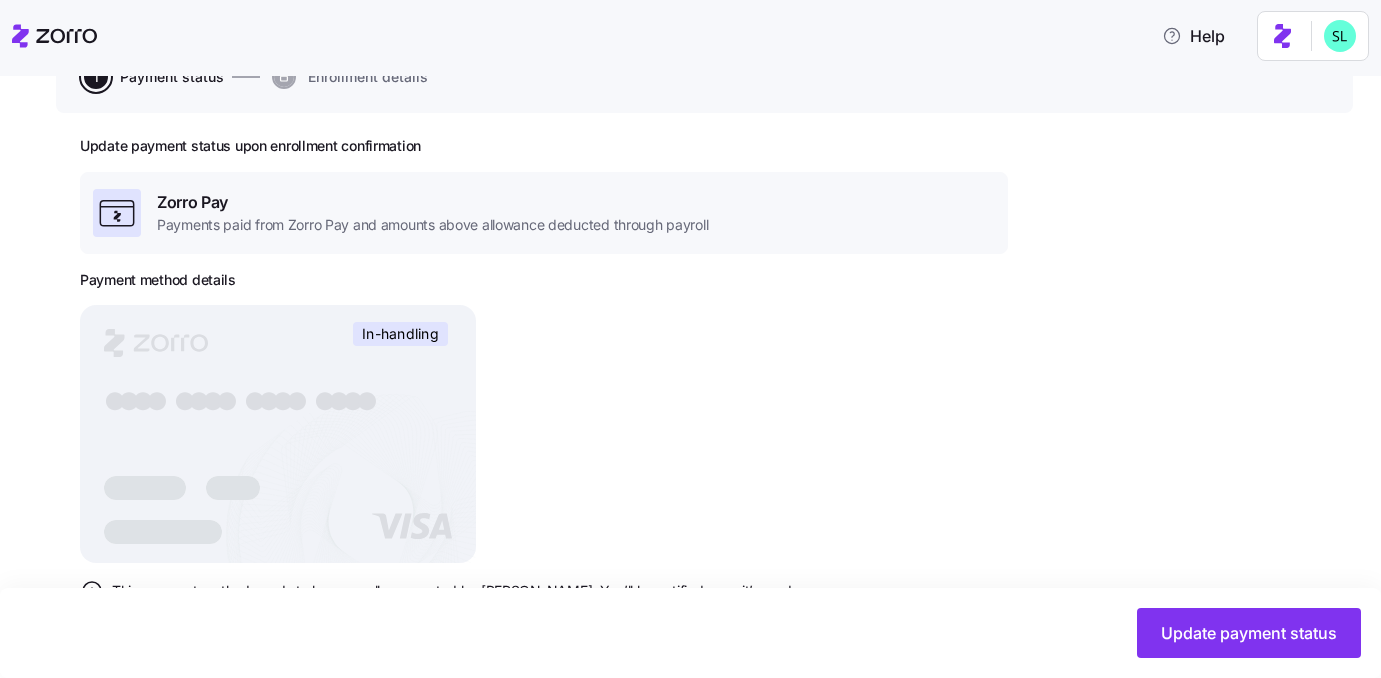 scroll, scrollTop: 95, scrollLeft: 0, axis: vertical 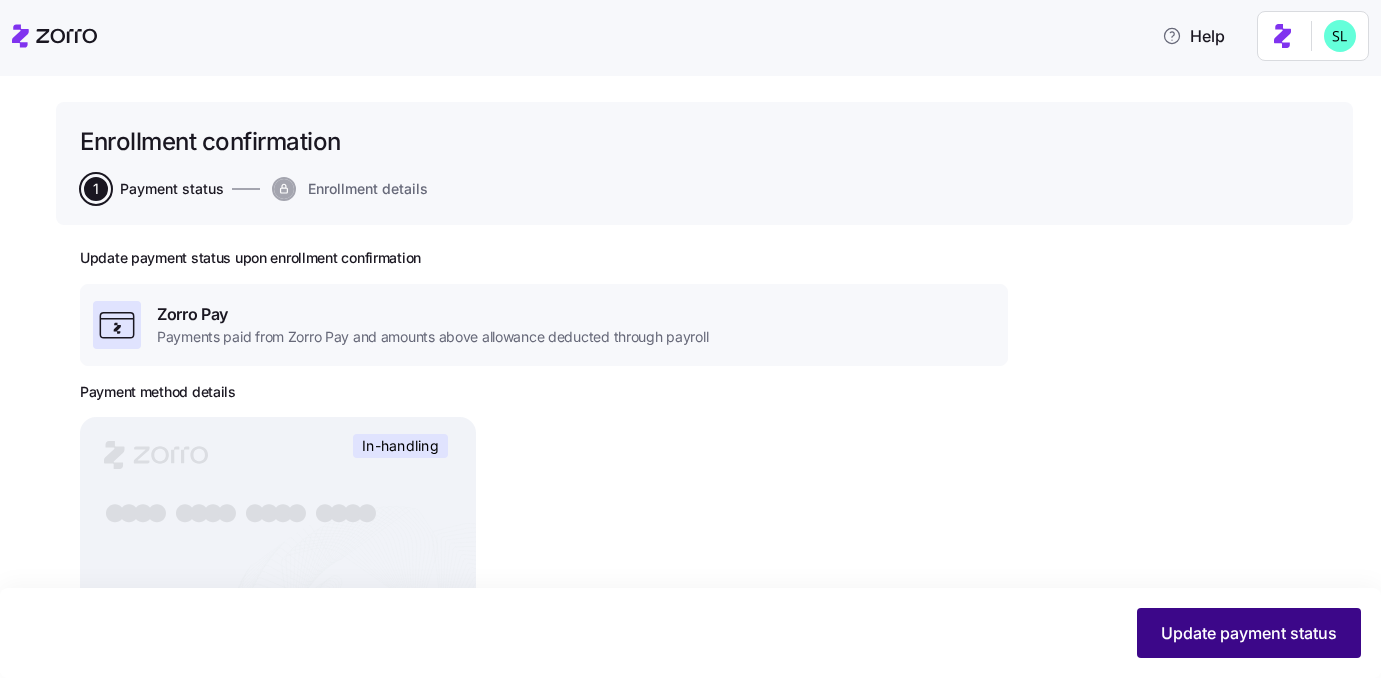 click on "Update payment status" at bounding box center (1249, 633) 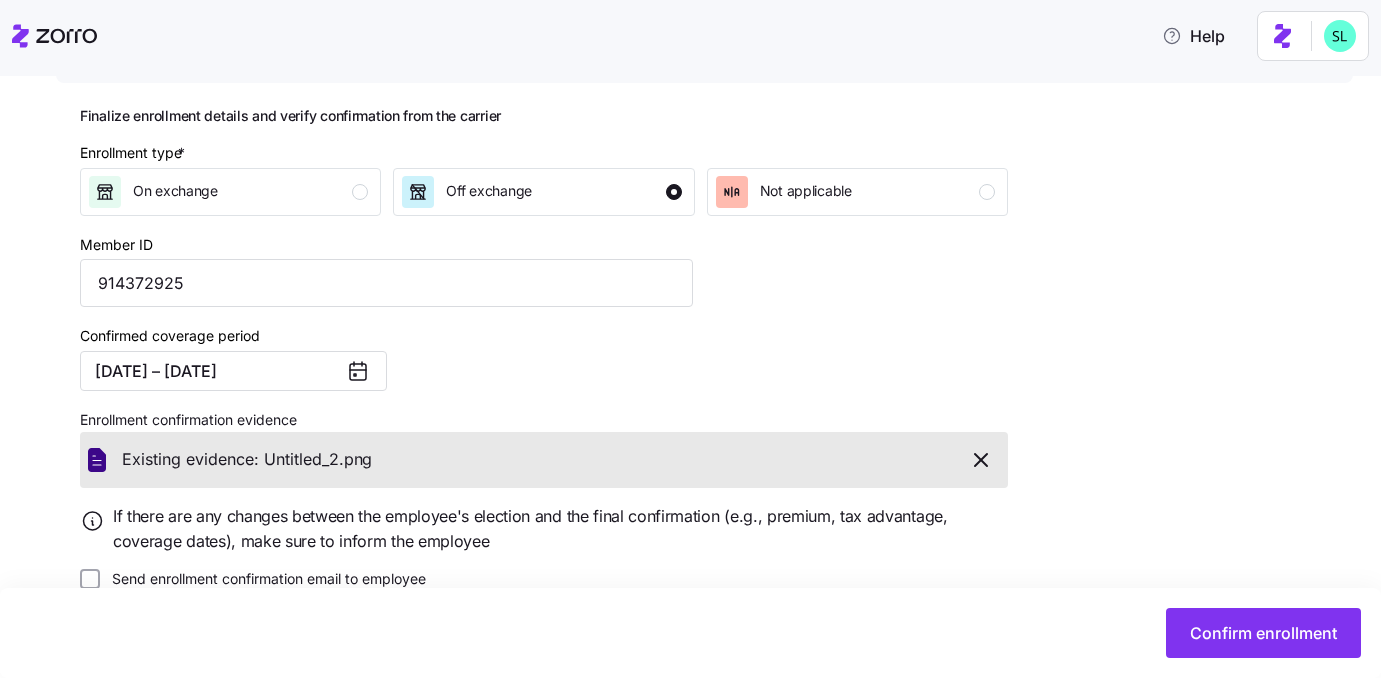 scroll, scrollTop: 273, scrollLeft: 0, axis: vertical 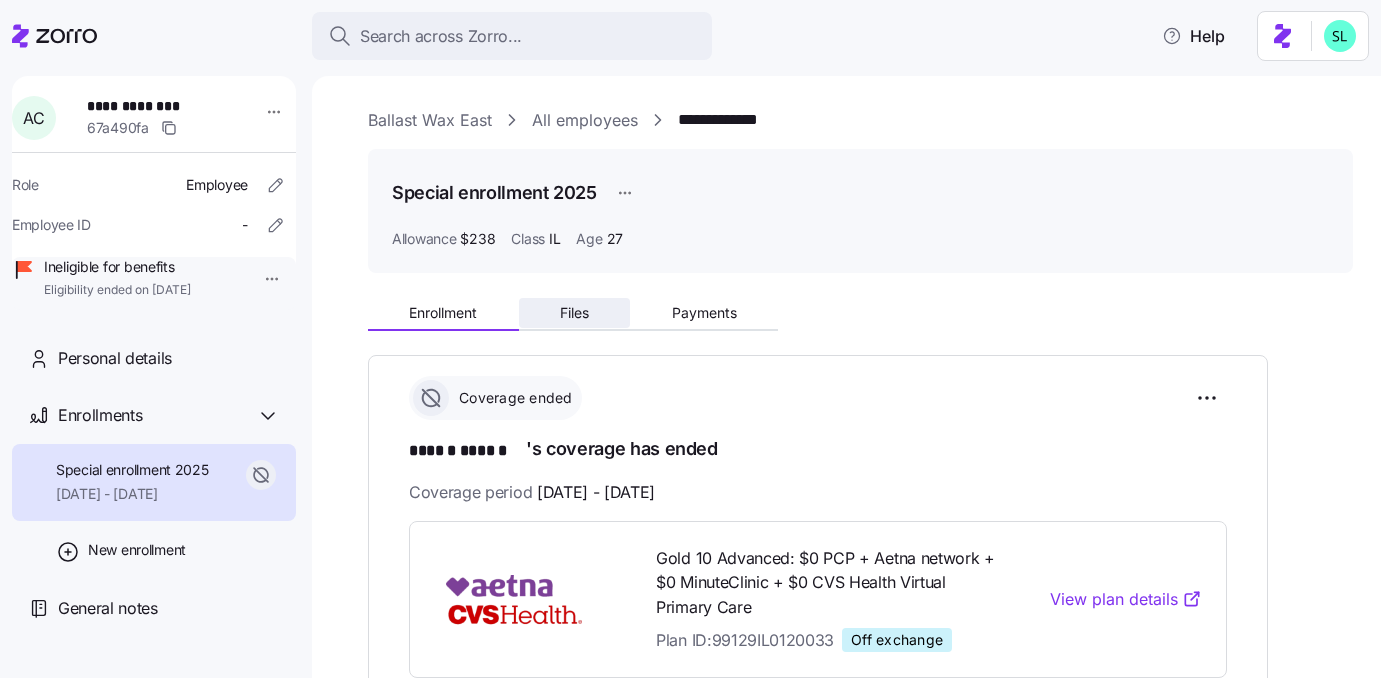 click on "Files" at bounding box center [575, 313] 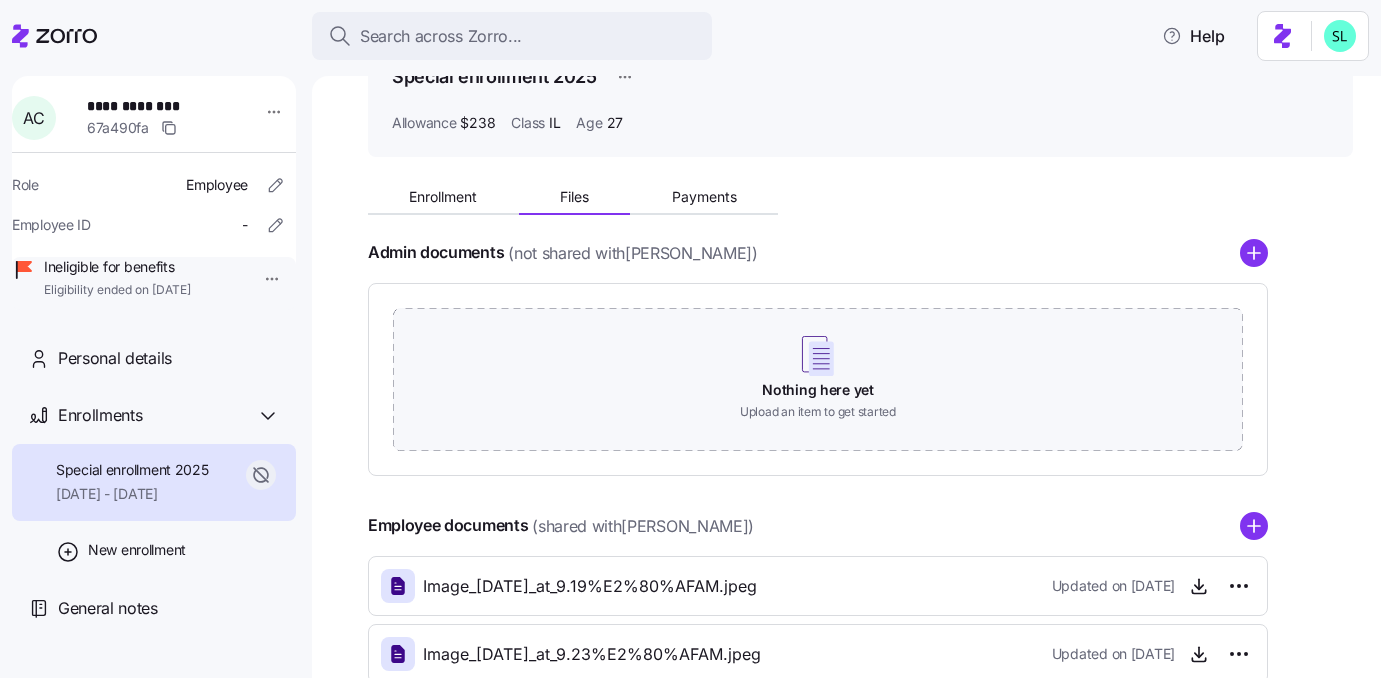 scroll, scrollTop: 0, scrollLeft: 0, axis: both 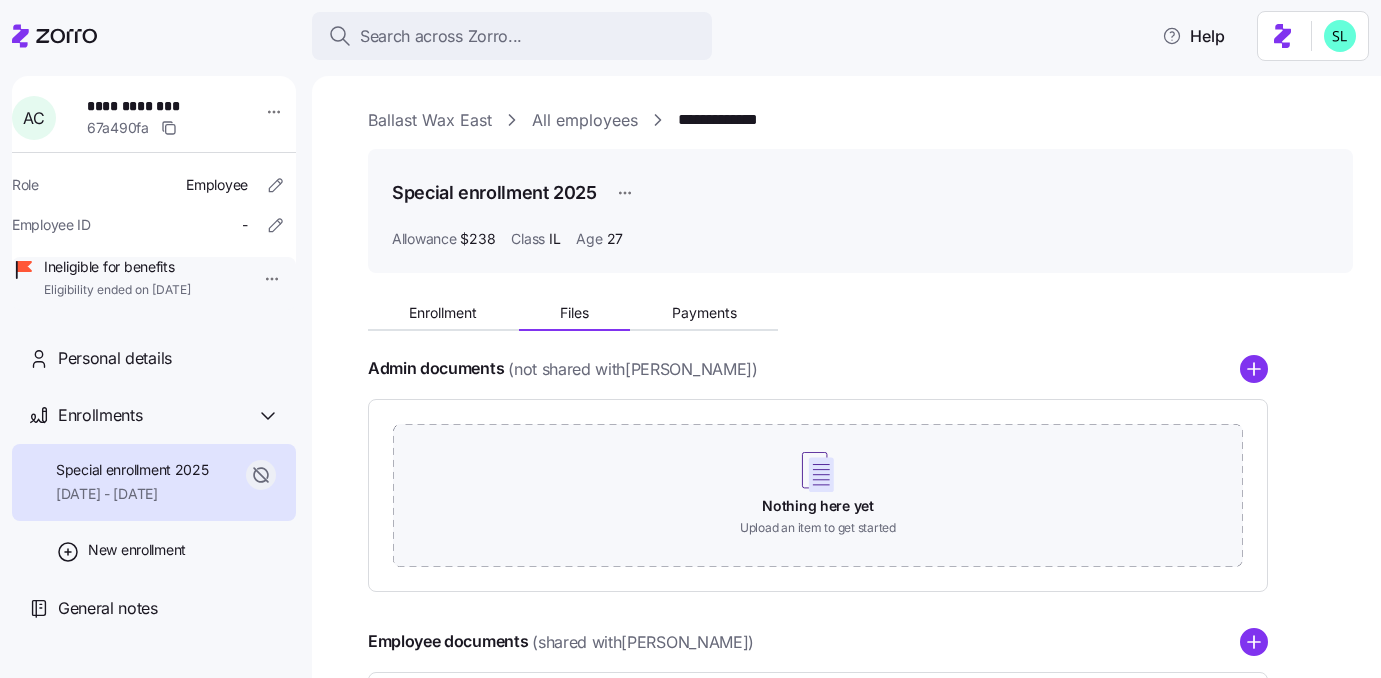 click on "Ballast Wax East" at bounding box center (430, 120) 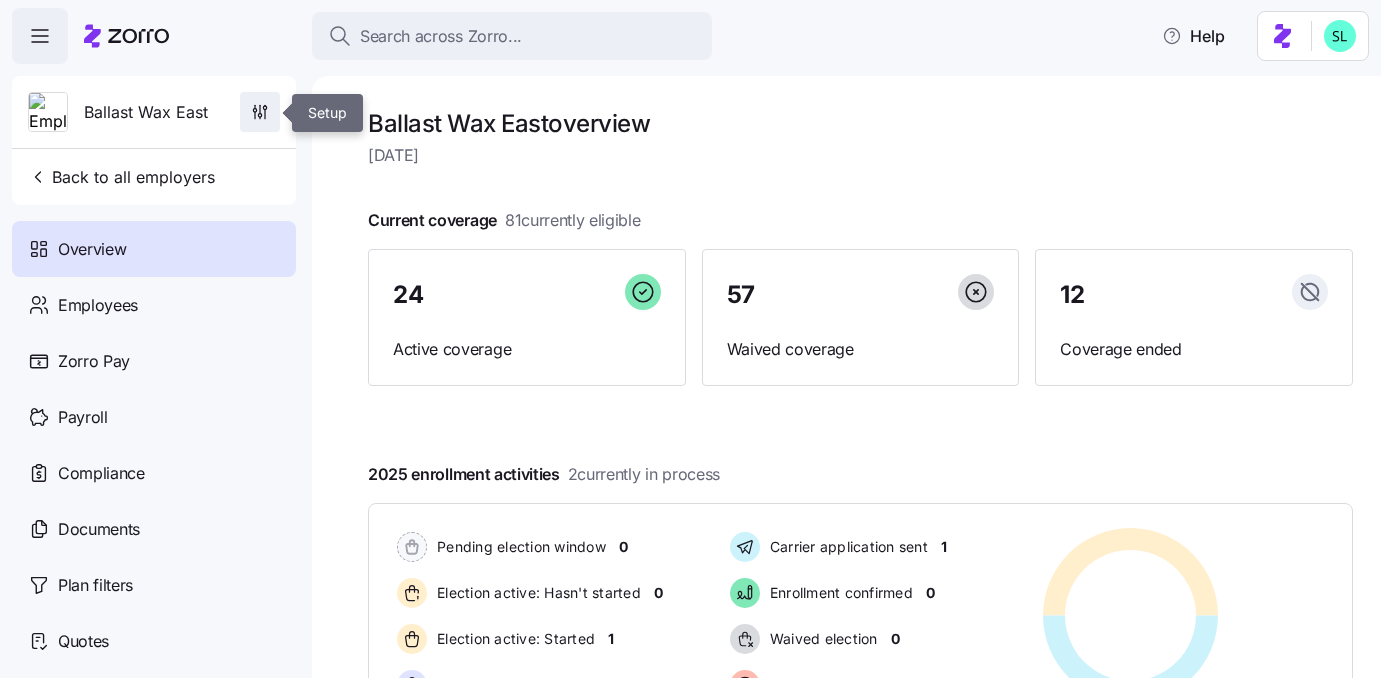 click 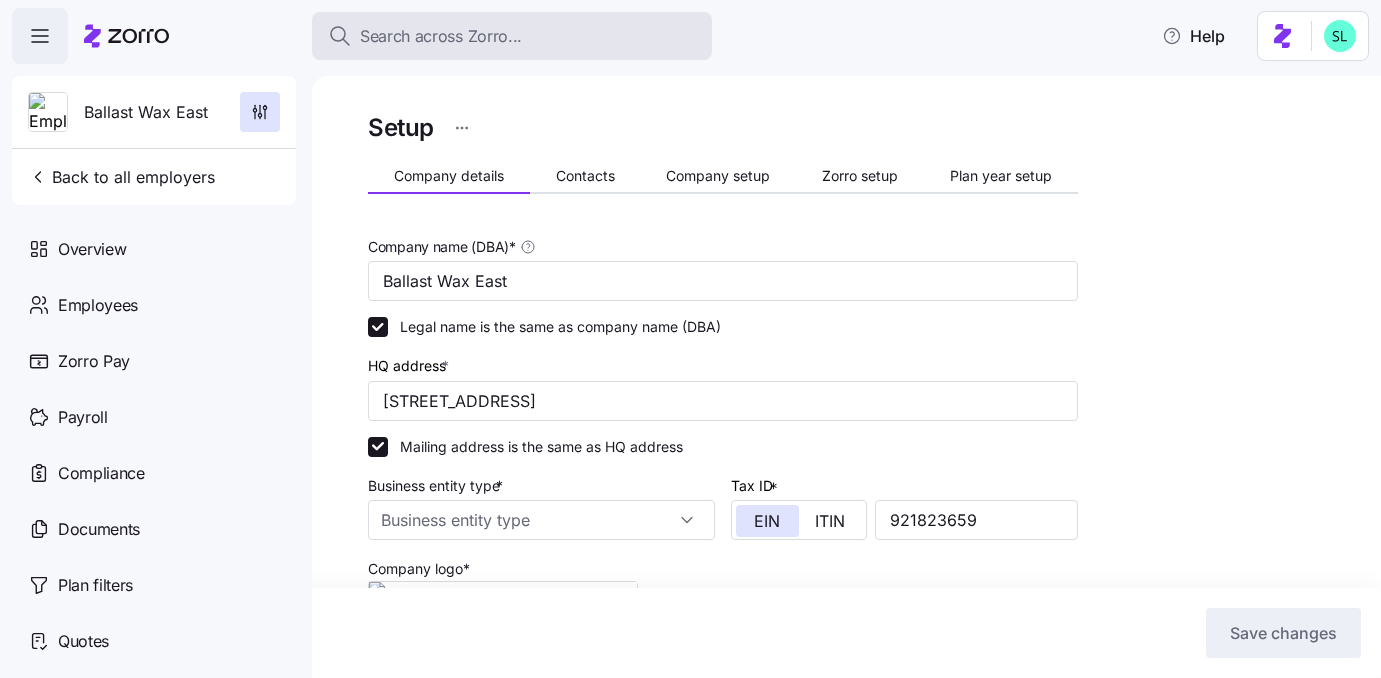 click on "Search across Zorro..." at bounding box center [512, 36] 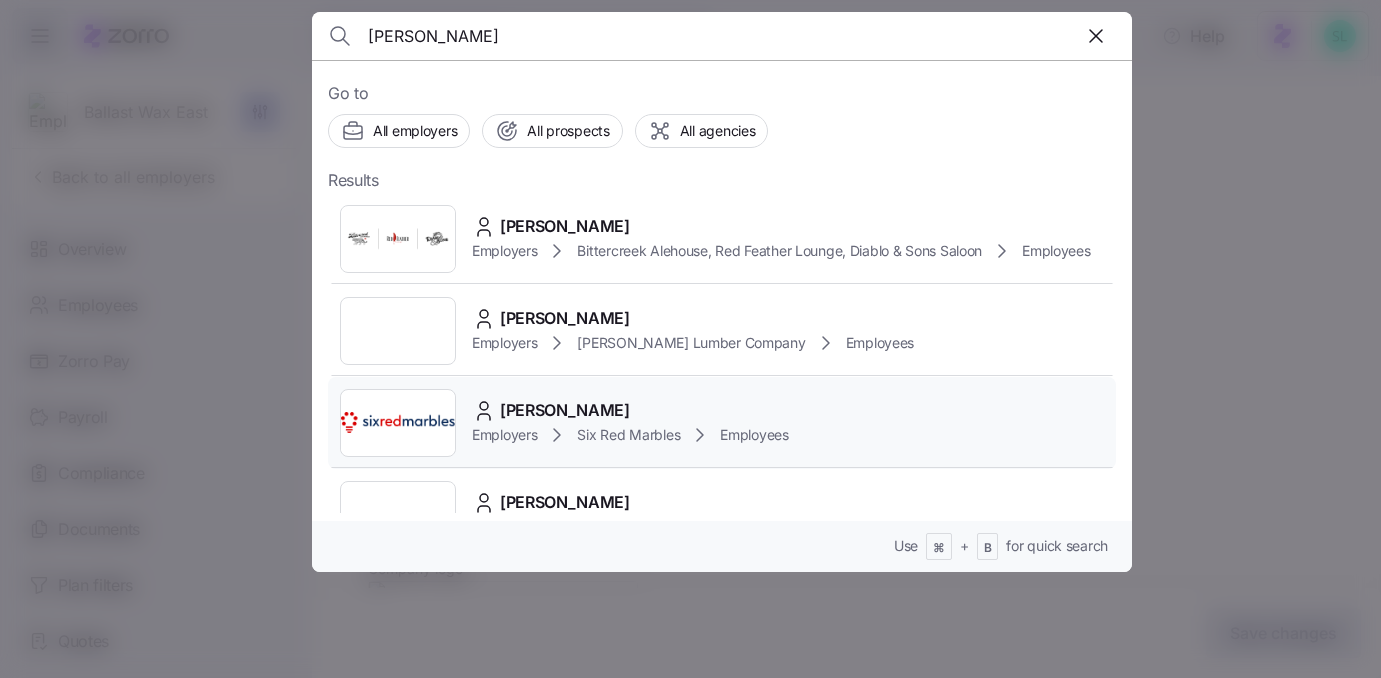 type on "geri" 